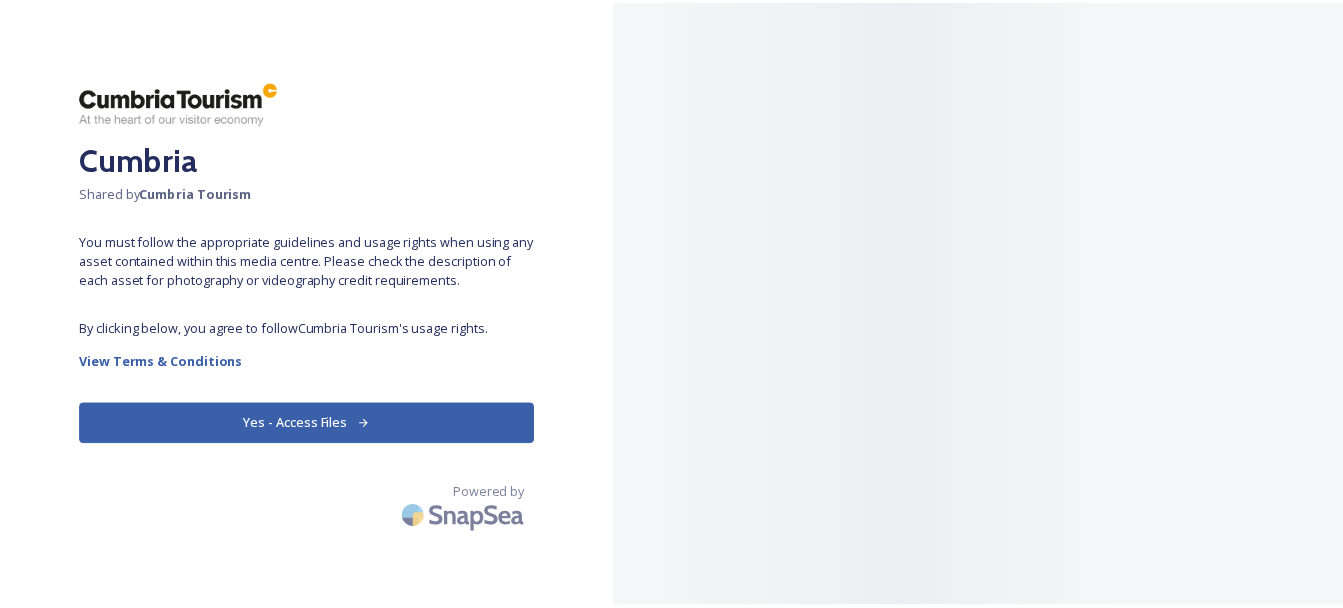 scroll, scrollTop: 0, scrollLeft: 0, axis: both 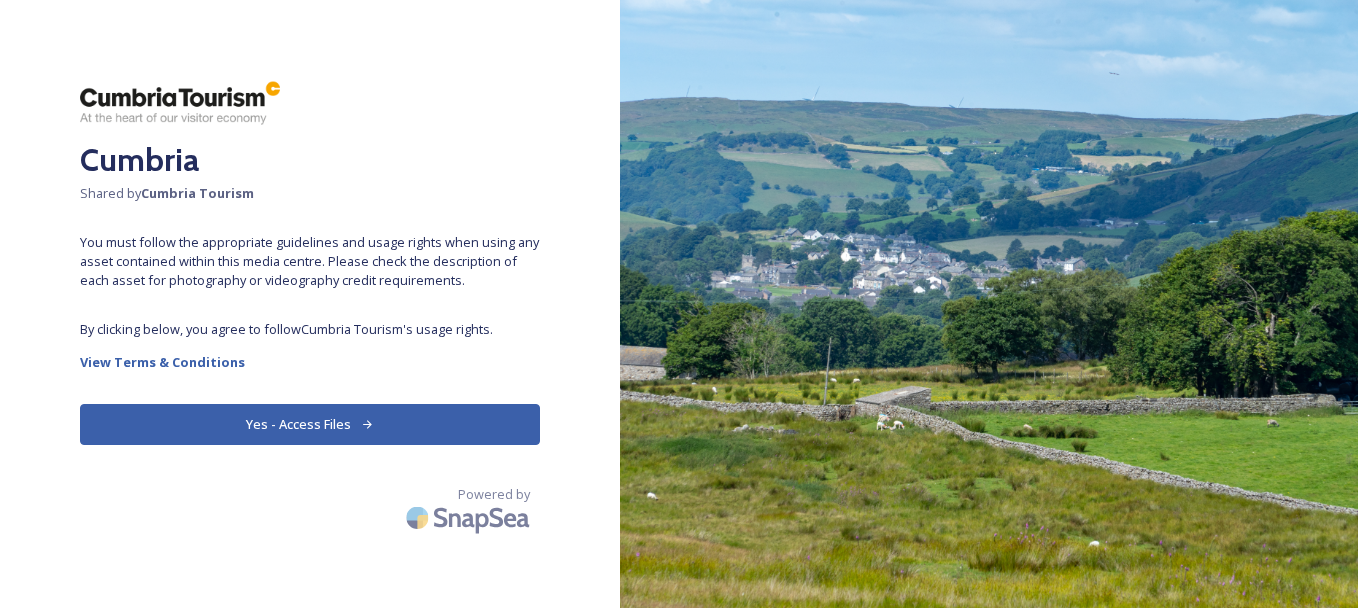 click on "Yes - Access Files" at bounding box center [310, 424] 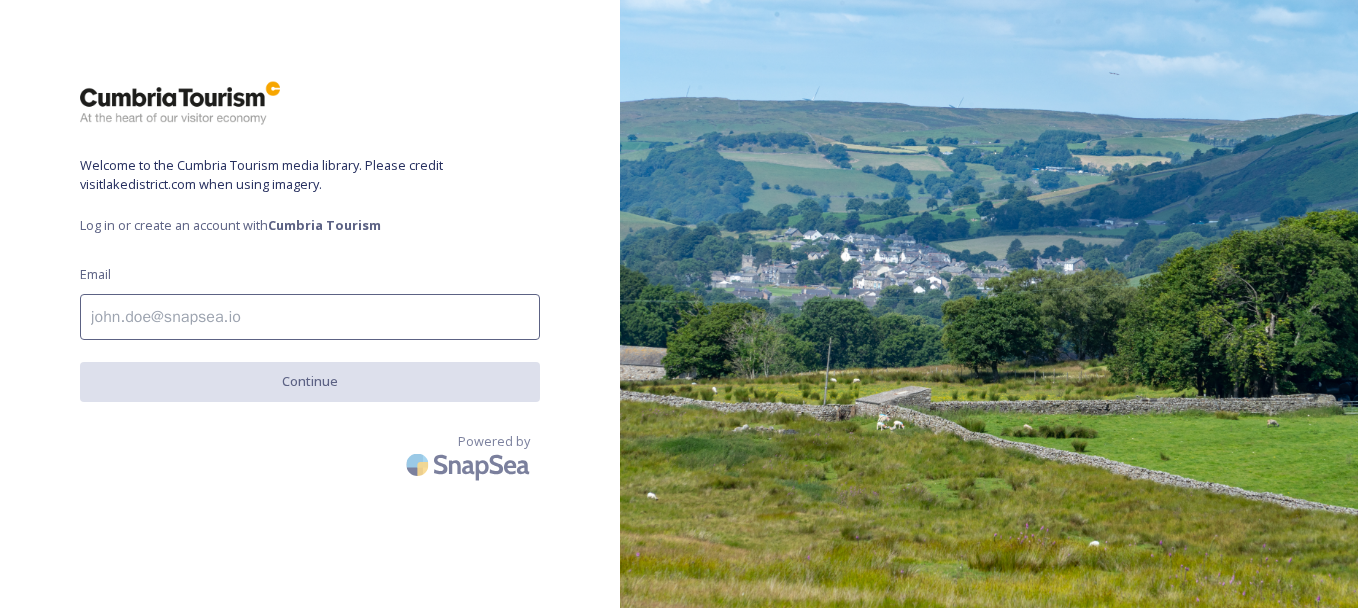click at bounding box center (310, 317) 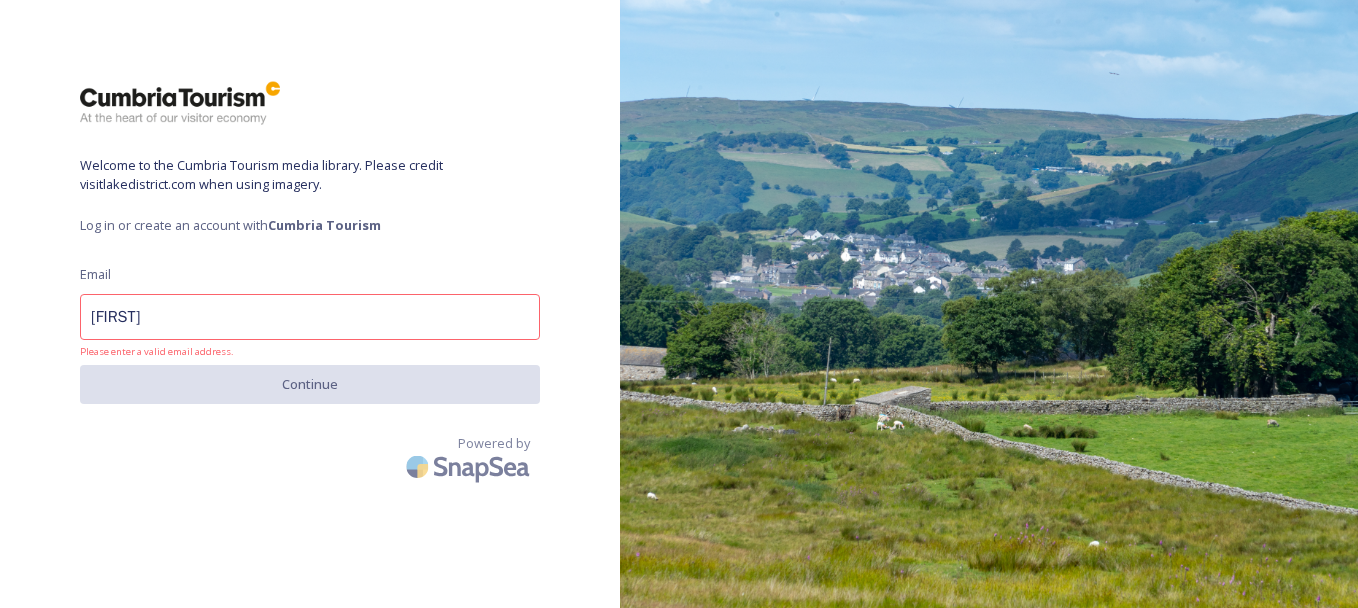 type on "[EMAIL]" 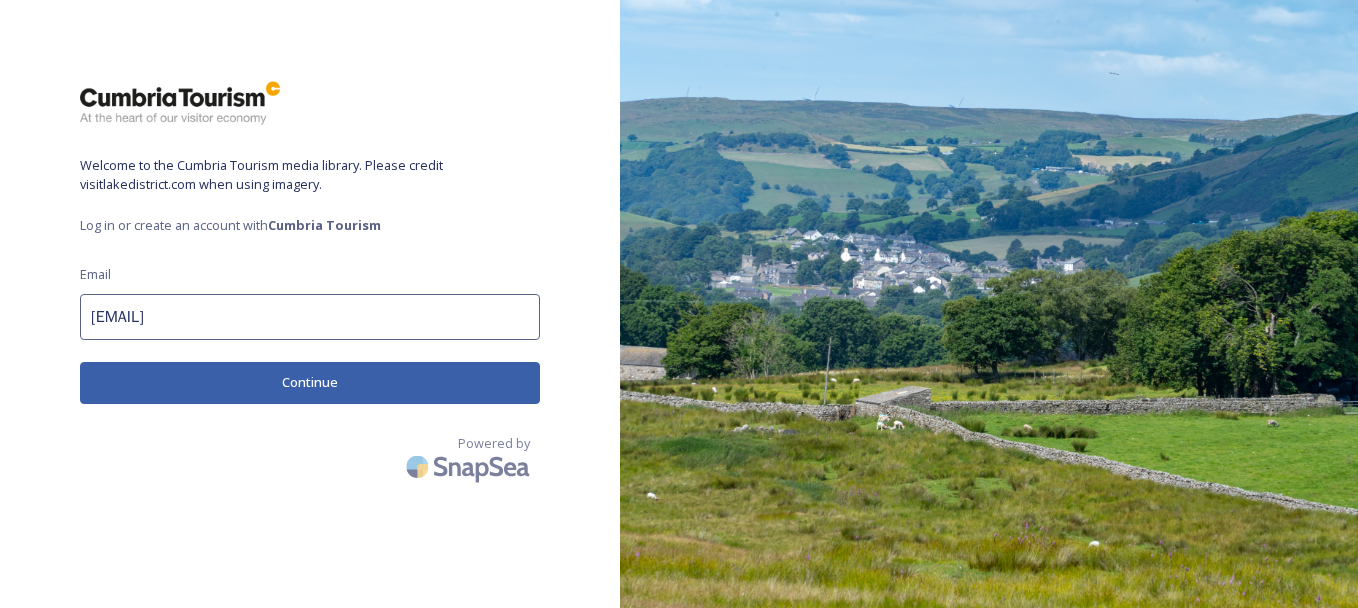 click on "Continue" at bounding box center (310, 382) 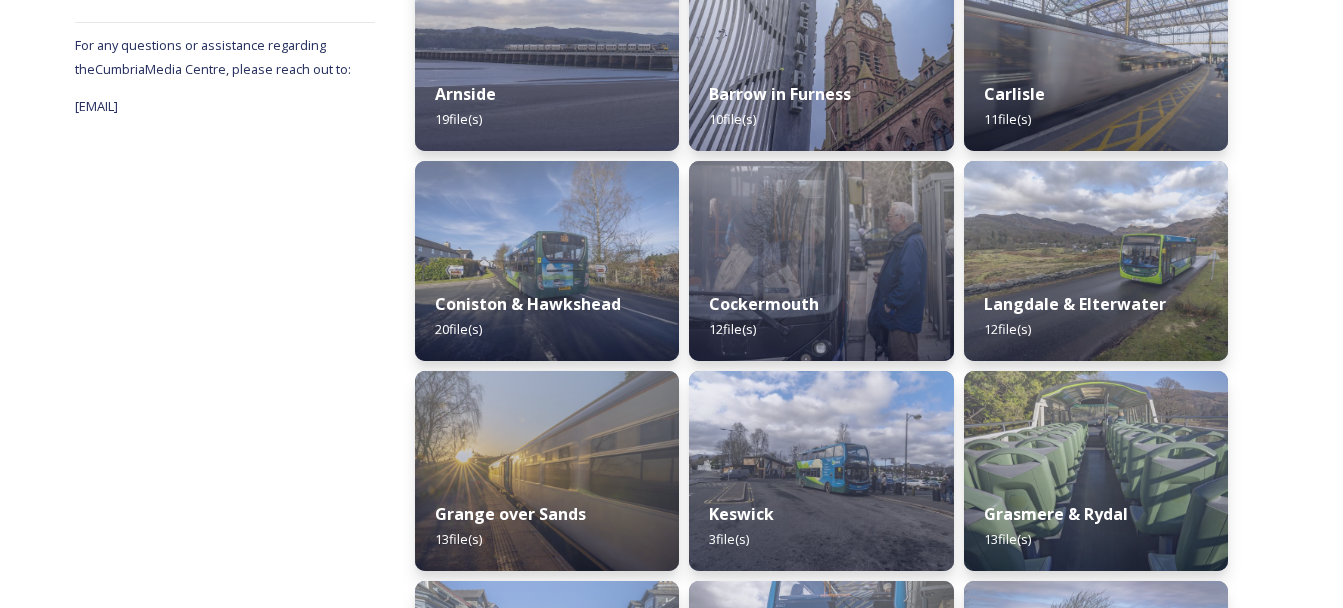 scroll, scrollTop: 372, scrollLeft: 0, axis: vertical 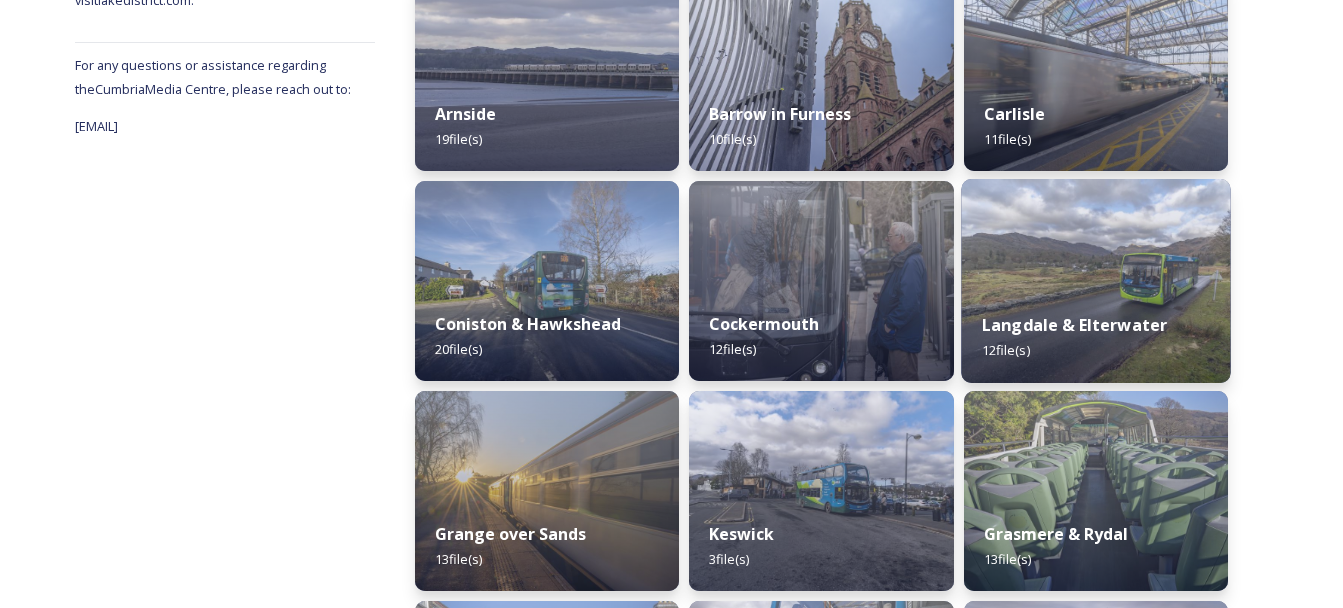 click on "Langdale & Elterwater 12 file(s)" at bounding box center (1096, 337) 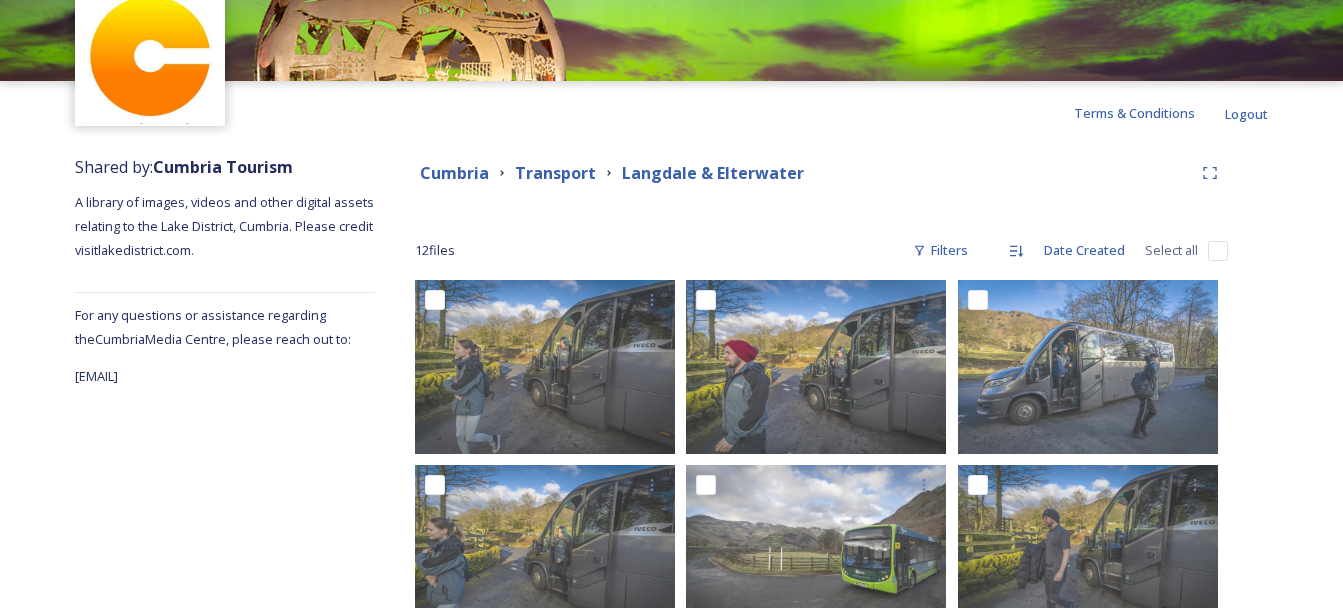 scroll, scrollTop: 42, scrollLeft: 0, axis: vertical 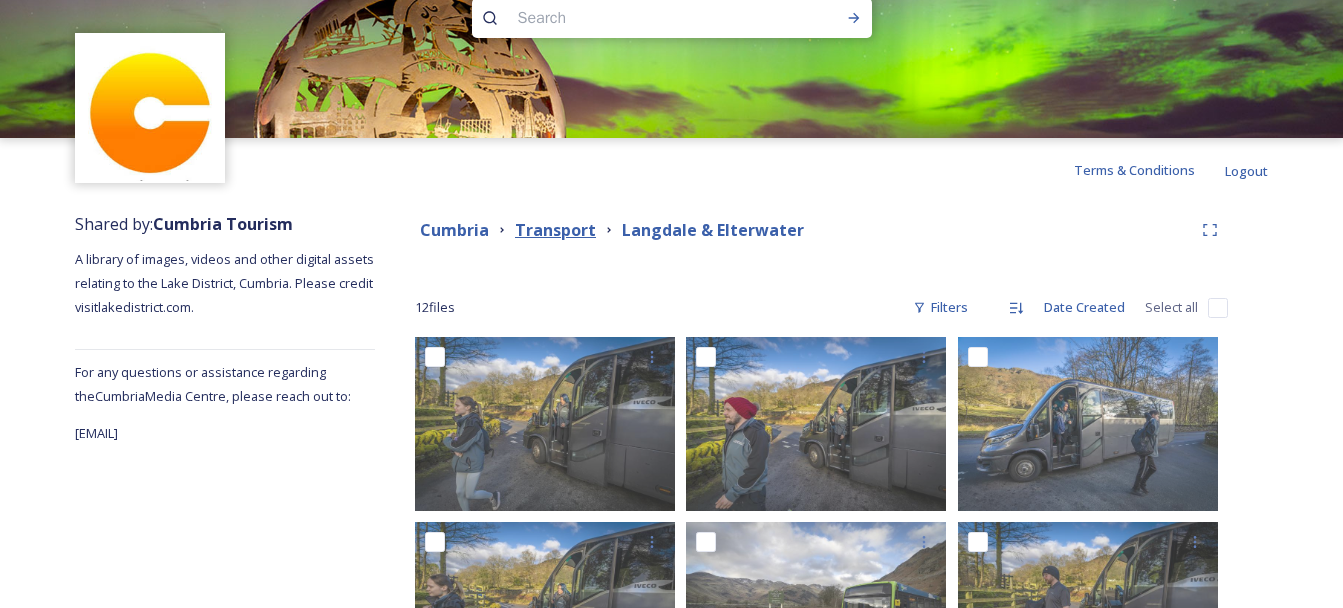 click on "Transport" at bounding box center (555, 230) 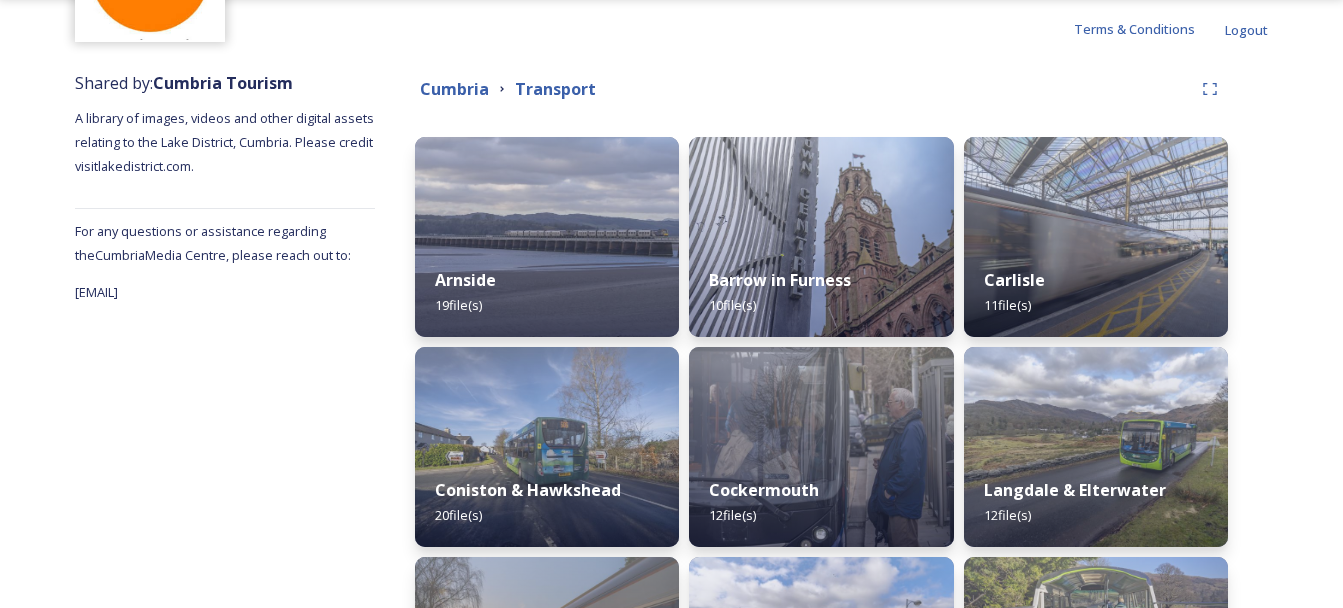 scroll, scrollTop: 355, scrollLeft: 0, axis: vertical 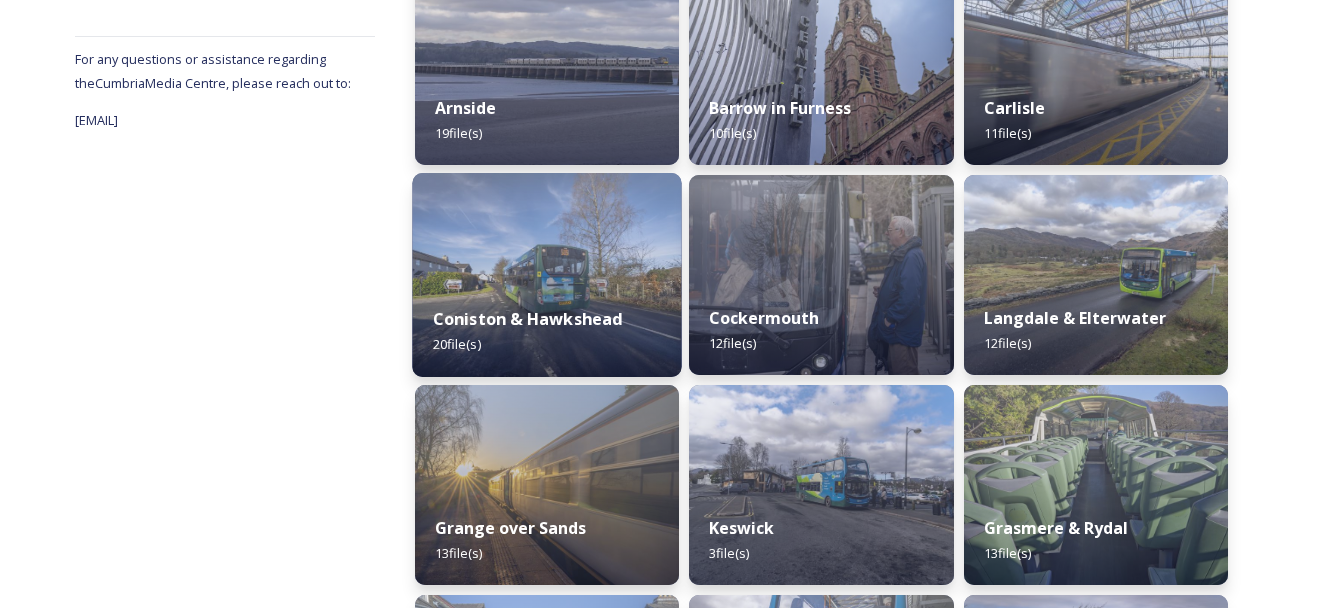 click on "Coniston & Hawkshead" at bounding box center [528, 319] 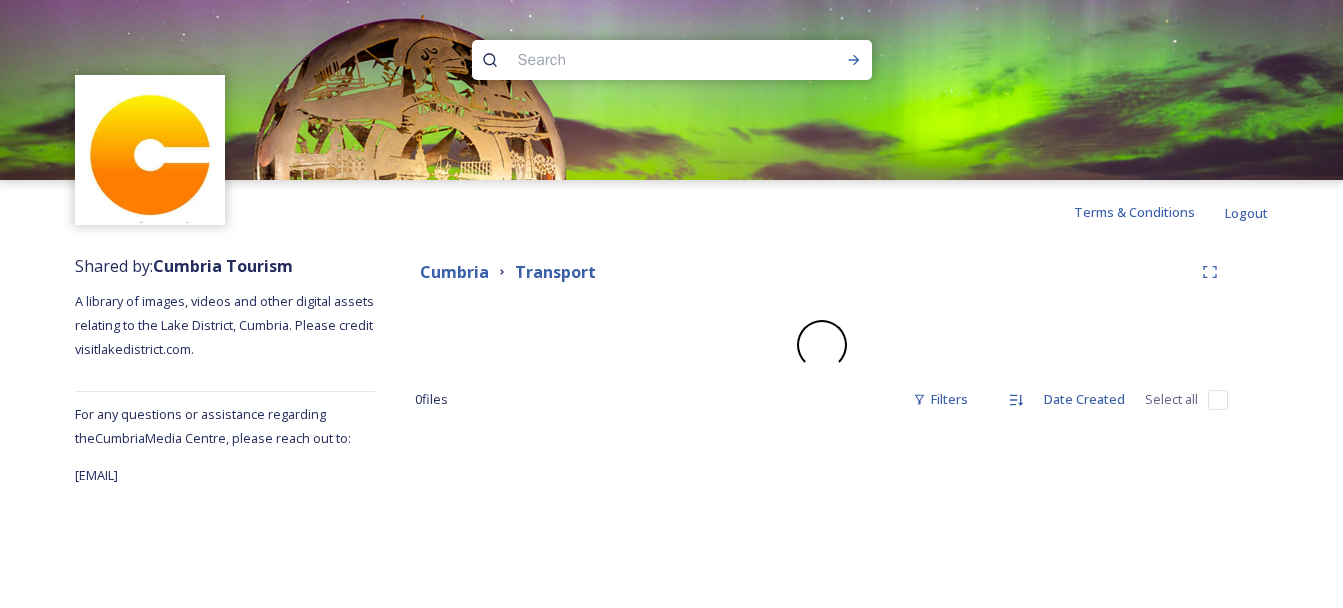 scroll, scrollTop: 0, scrollLeft: 0, axis: both 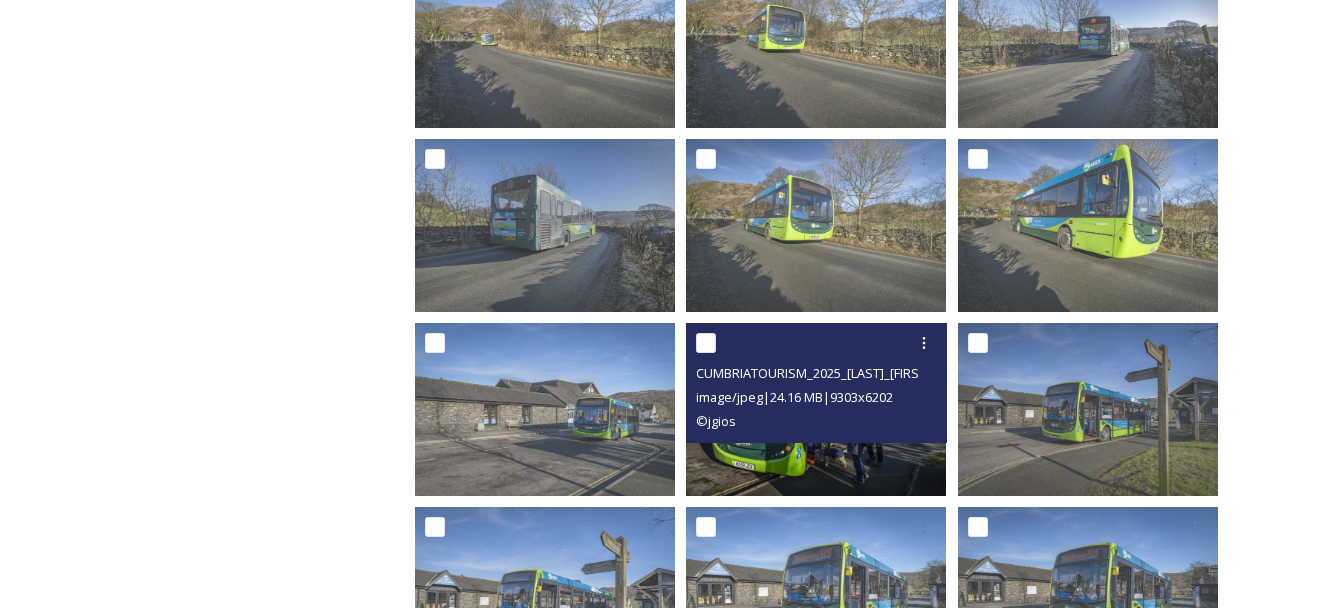 click at bounding box center (706, 343) 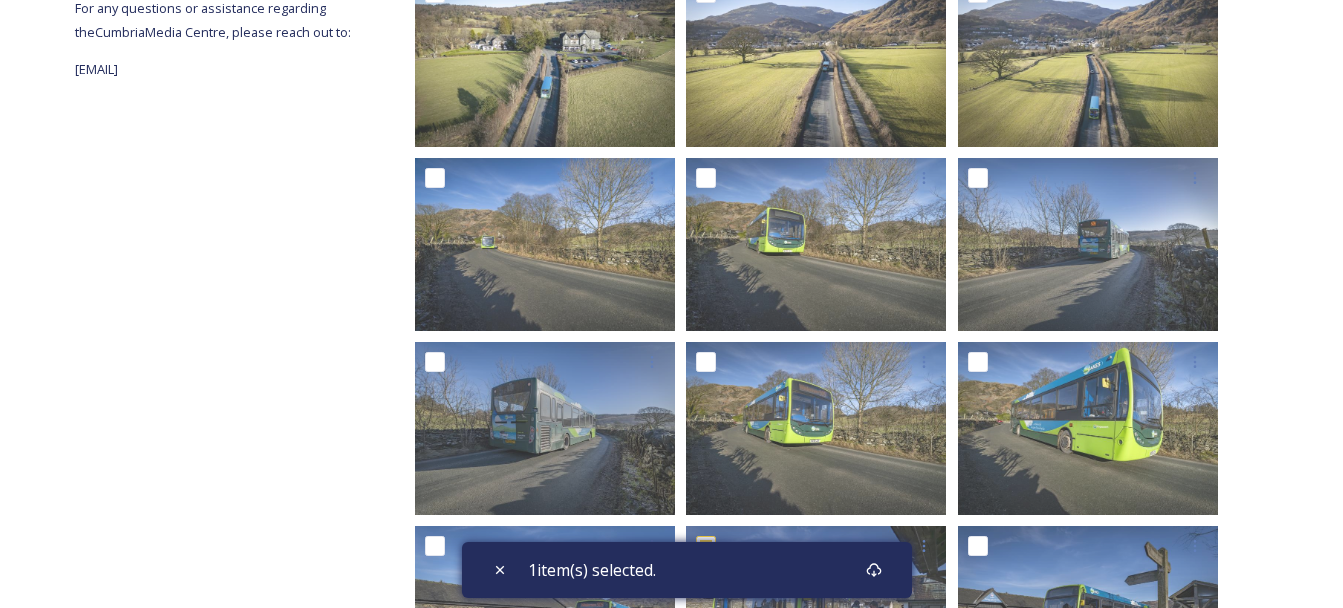 scroll, scrollTop: 612, scrollLeft: 0, axis: vertical 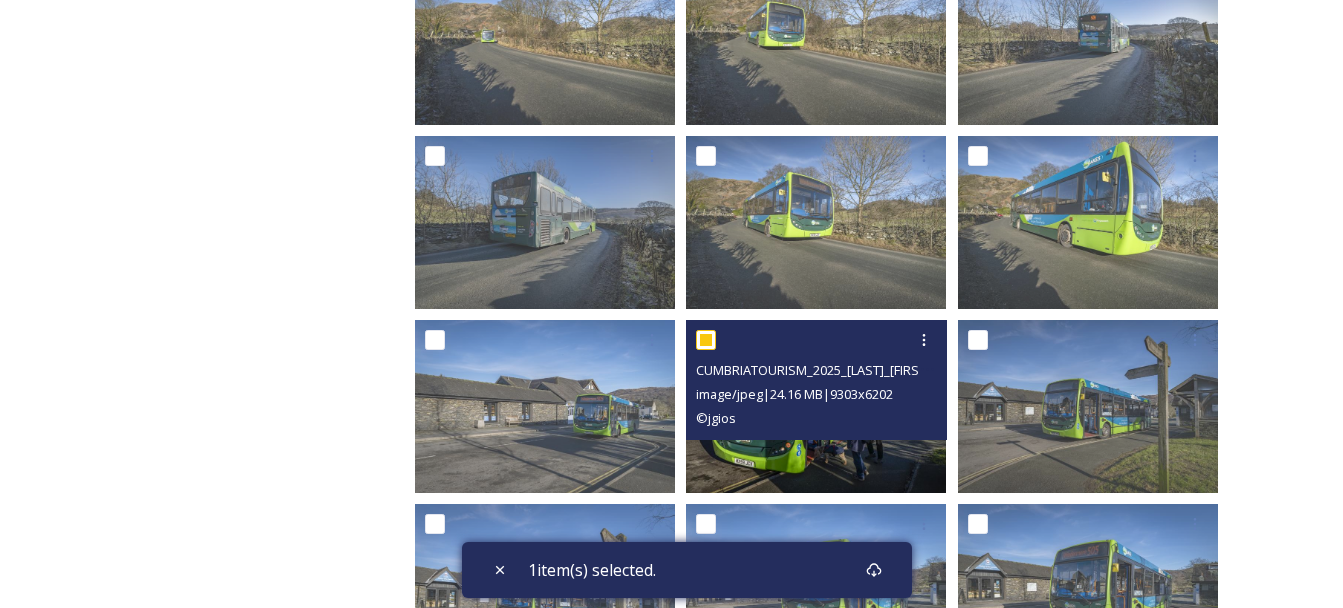 click at bounding box center [816, 406] 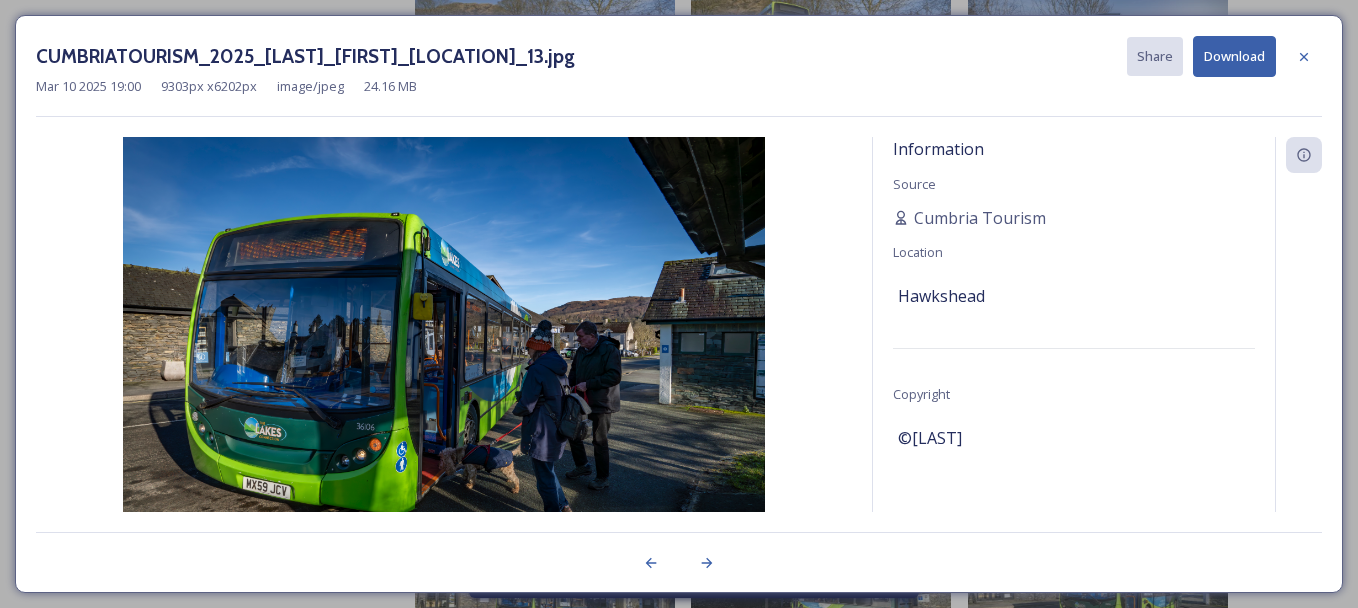 click on "Download" at bounding box center [1234, 56] 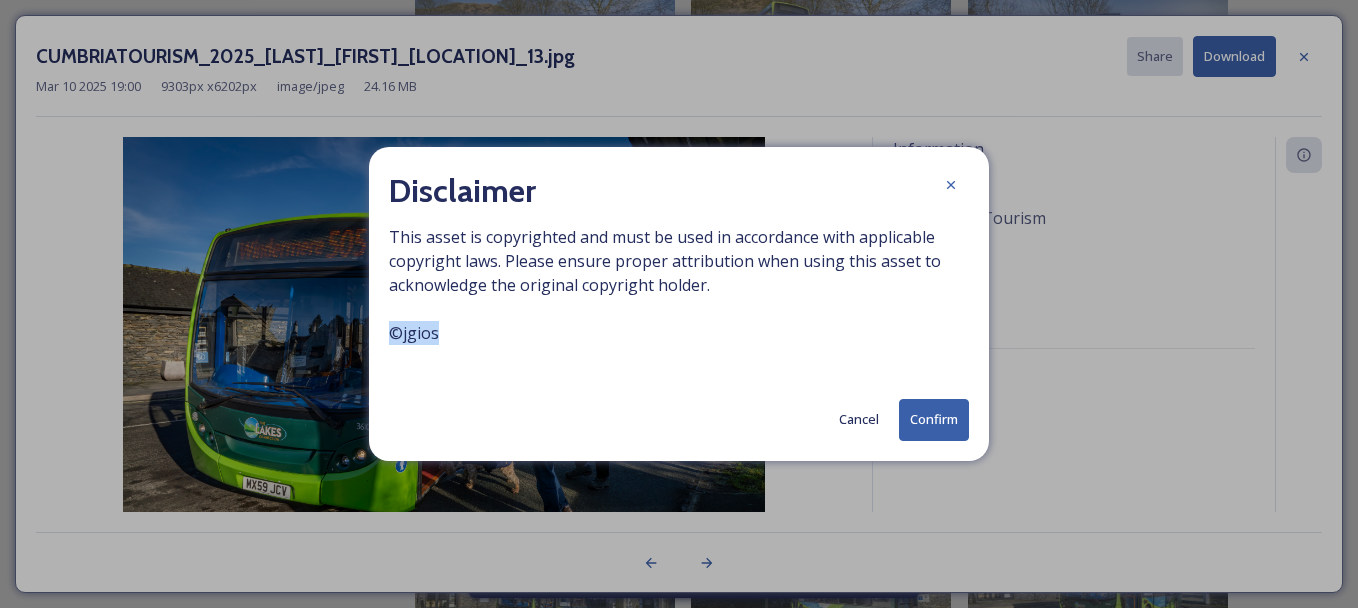 drag, startPoint x: 435, startPoint y: 332, endPoint x: 388, endPoint y: 332, distance: 47 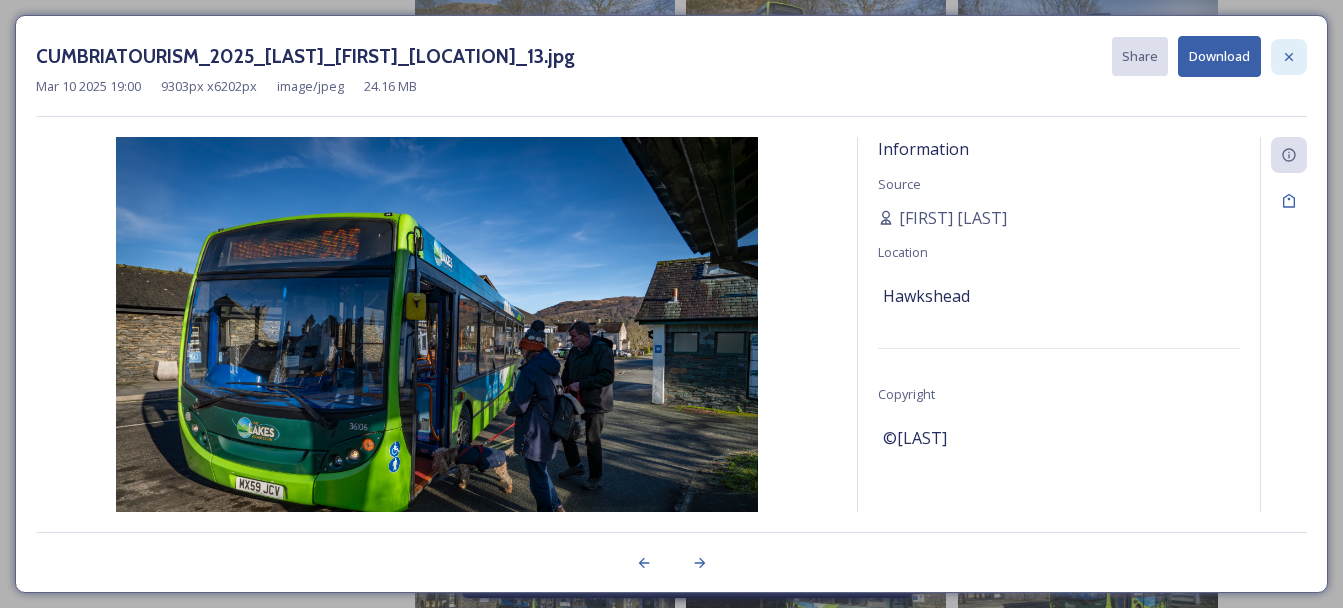 click 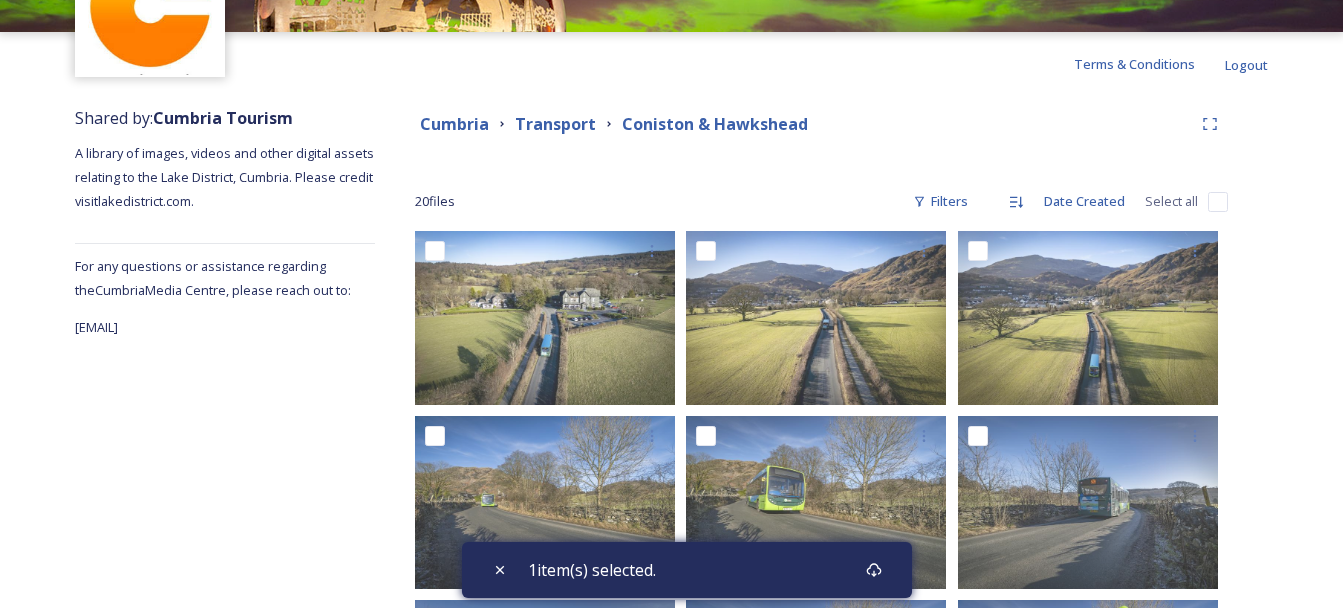 scroll, scrollTop: 82, scrollLeft: 0, axis: vertical 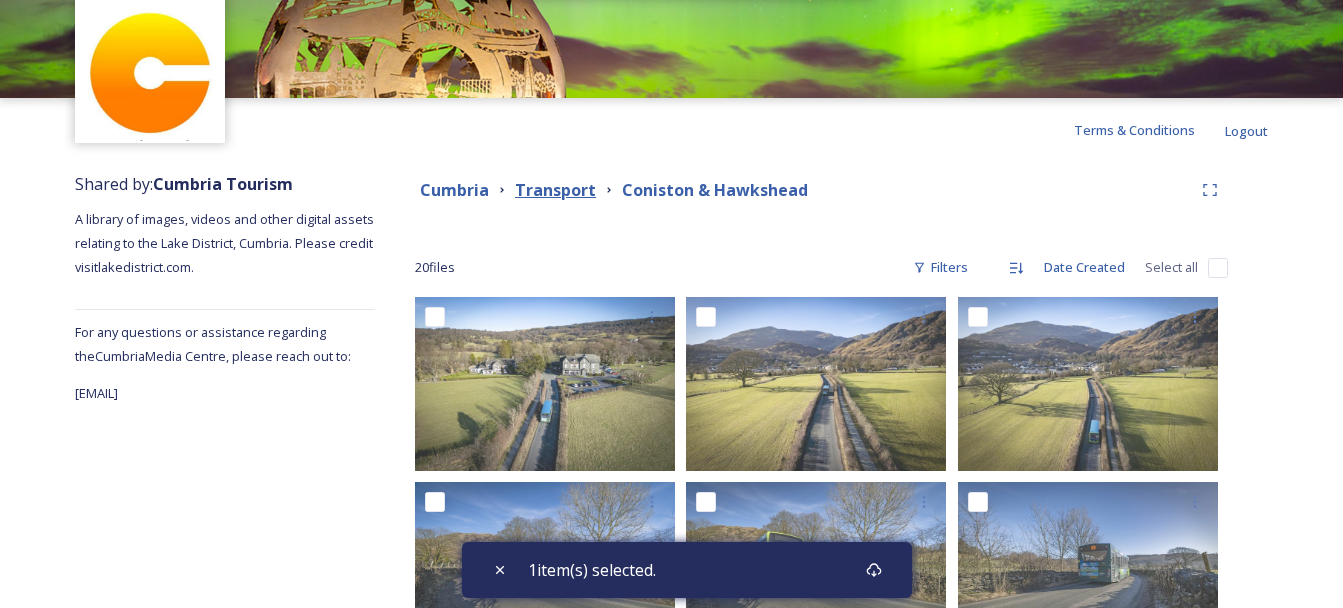 click on "Transport" at bounding box center [555, 190] 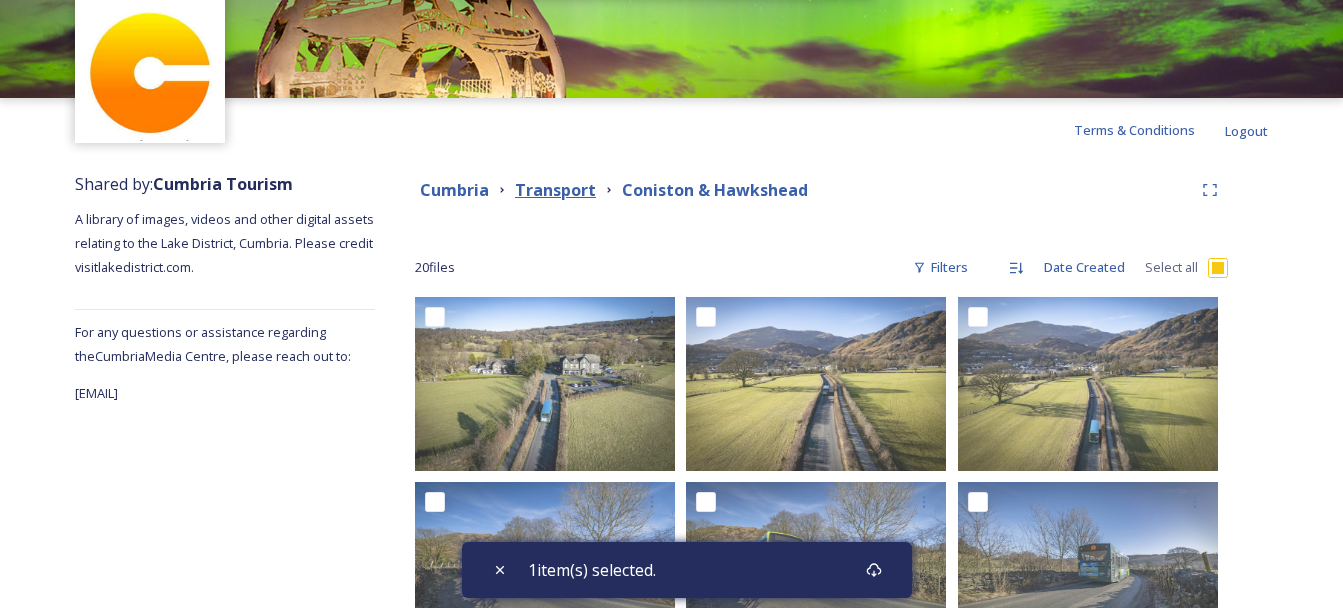 scroll, scrollTop: 0, scrollLeft: 0, axis: both 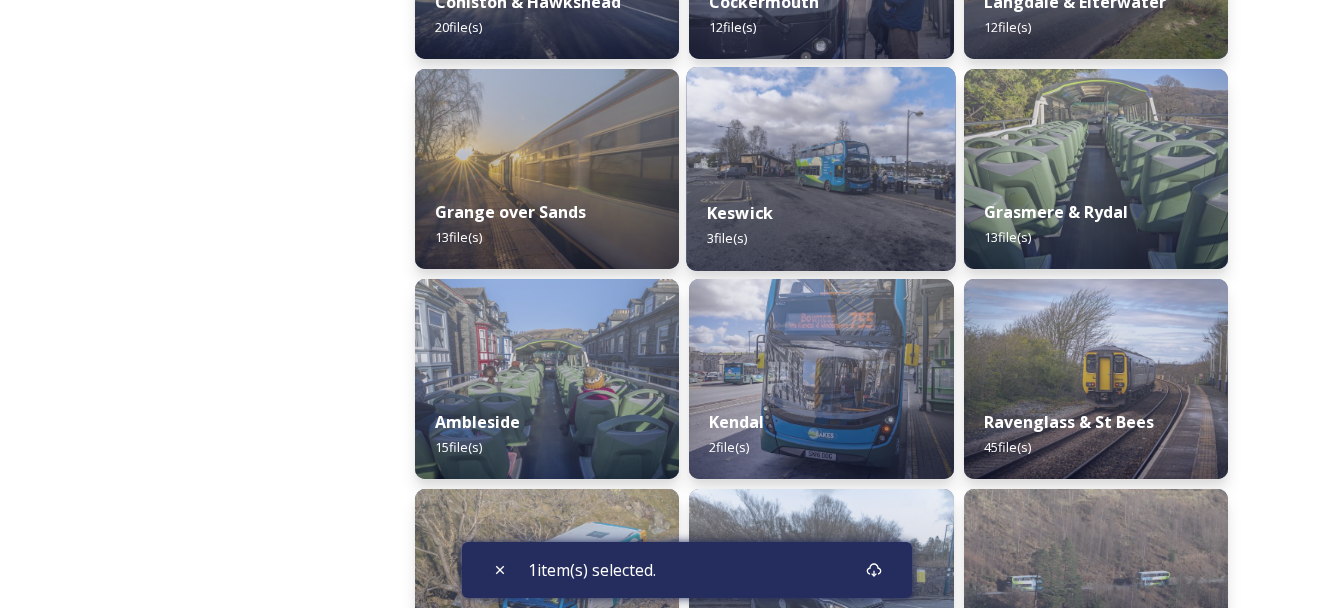 click on "Keswick 3 file(s)" at bounding box center (822, 225) 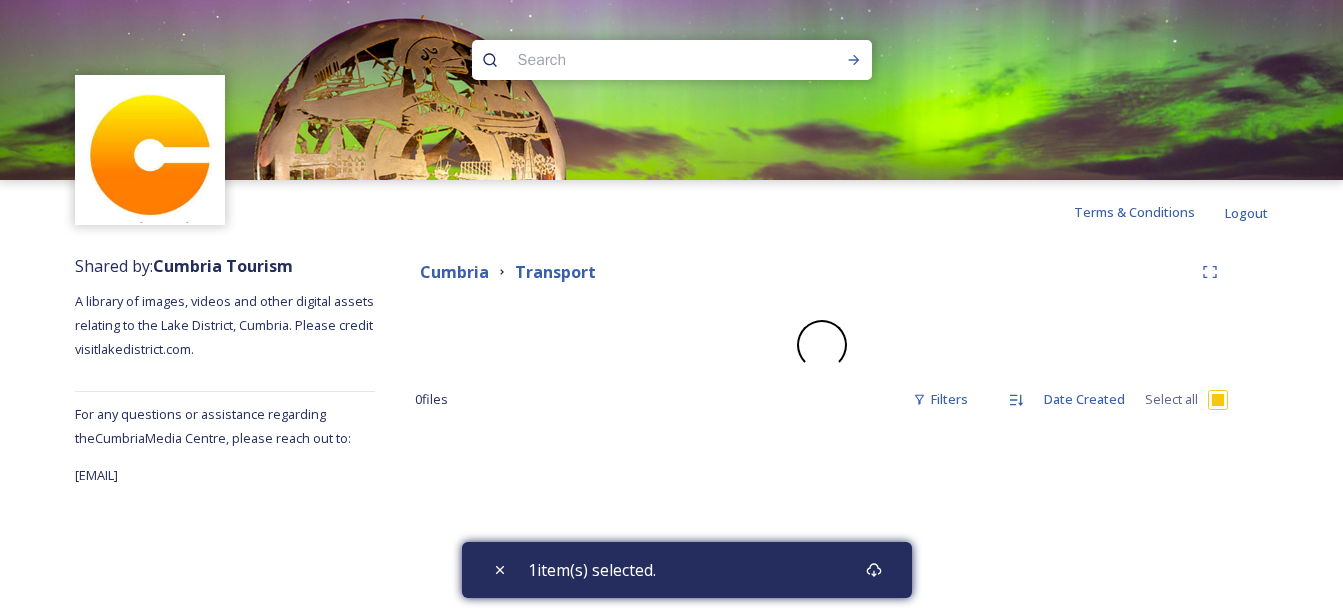 scroll, scrollTop: 0, scrollLeft: 0, axis: both 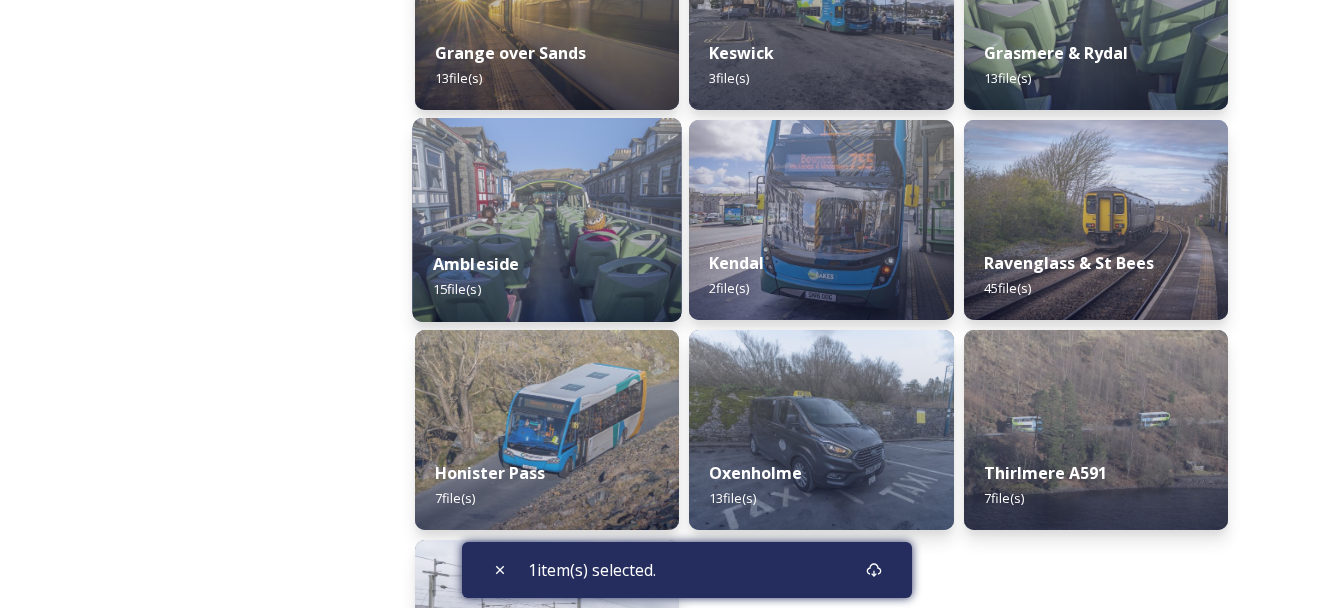 click on "Ambleside 15 file(s)" at bounding box center (547, 276) 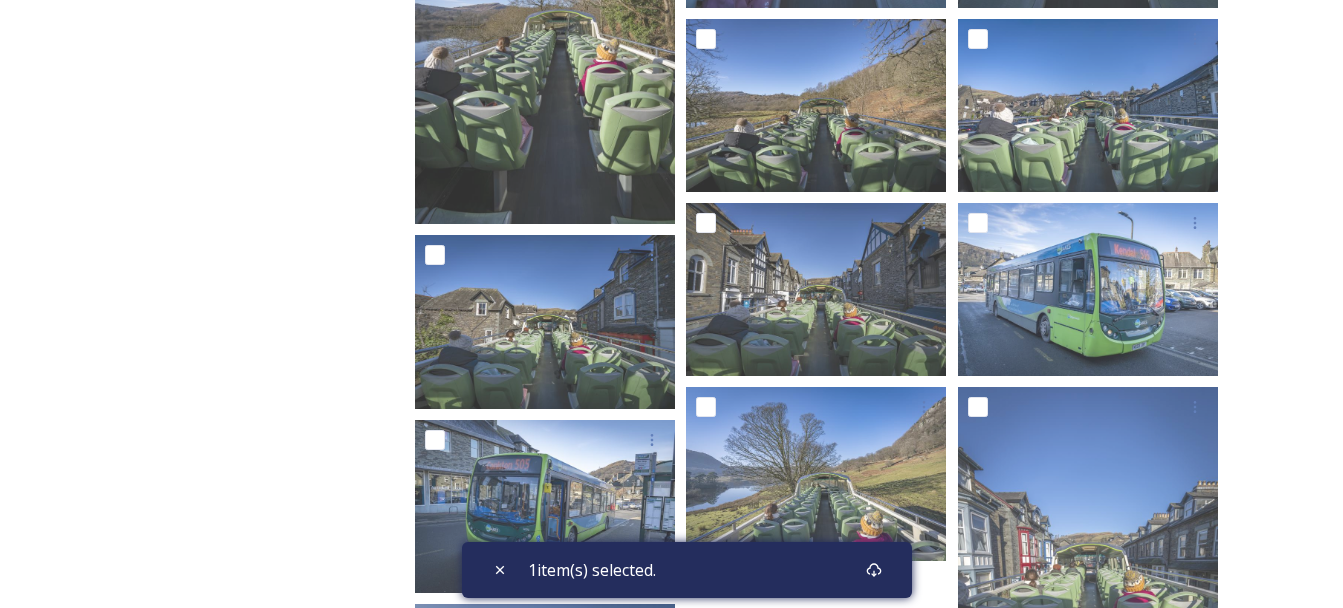 scroll, scrollTop: 991, scrollLeft: 0, axis: vertical 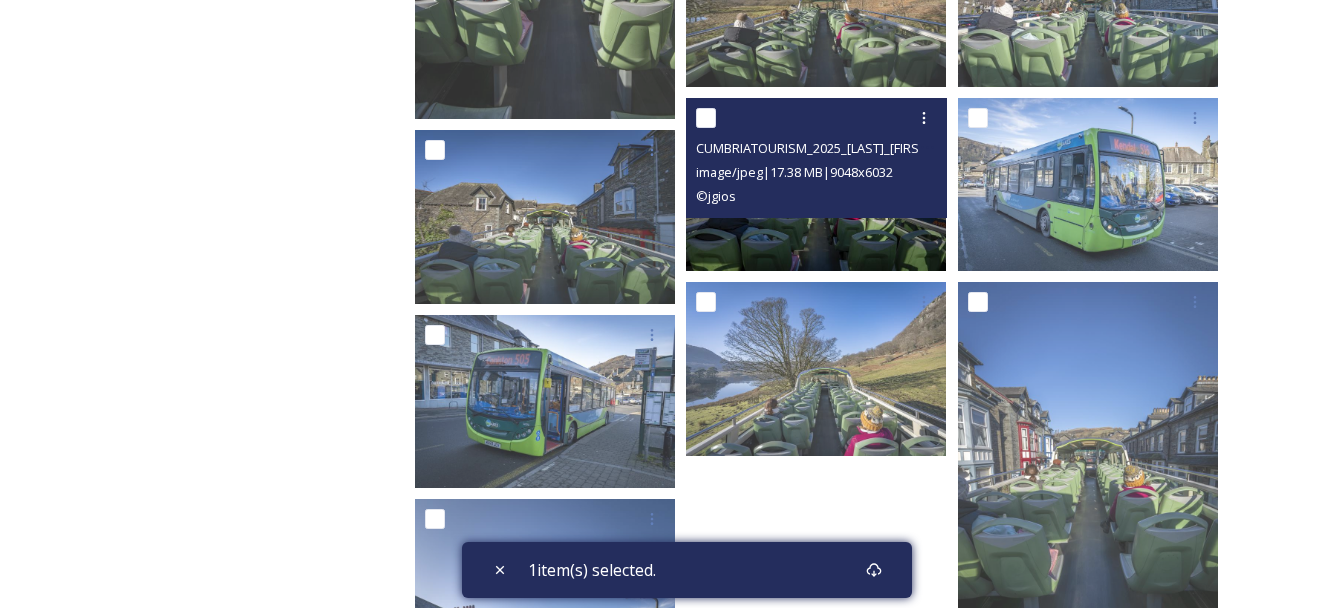click at bounding box center (816, 184) 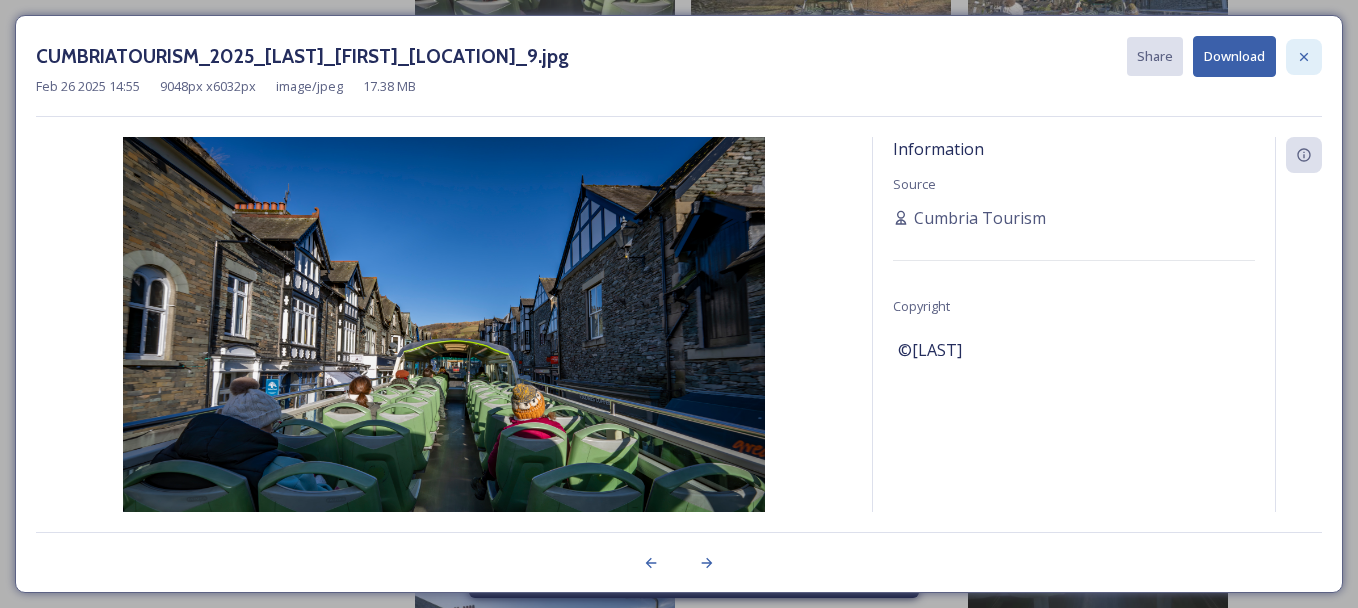click 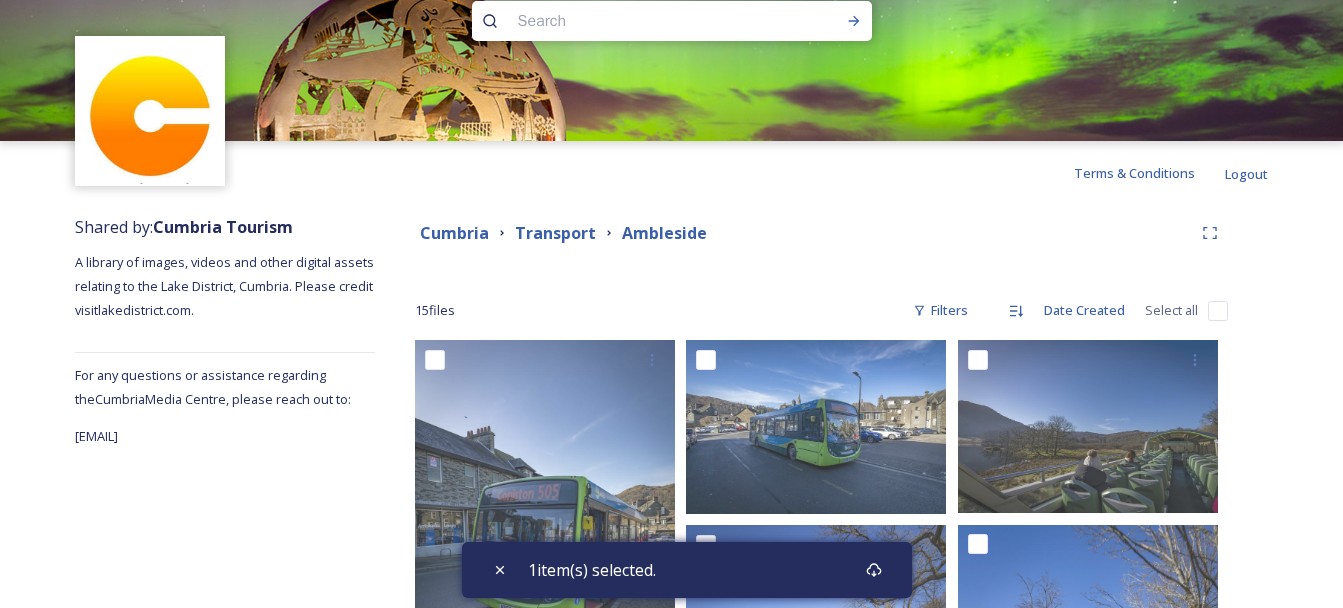 scroll, scrollTop: 0, scrollLeft: 0, axis: both 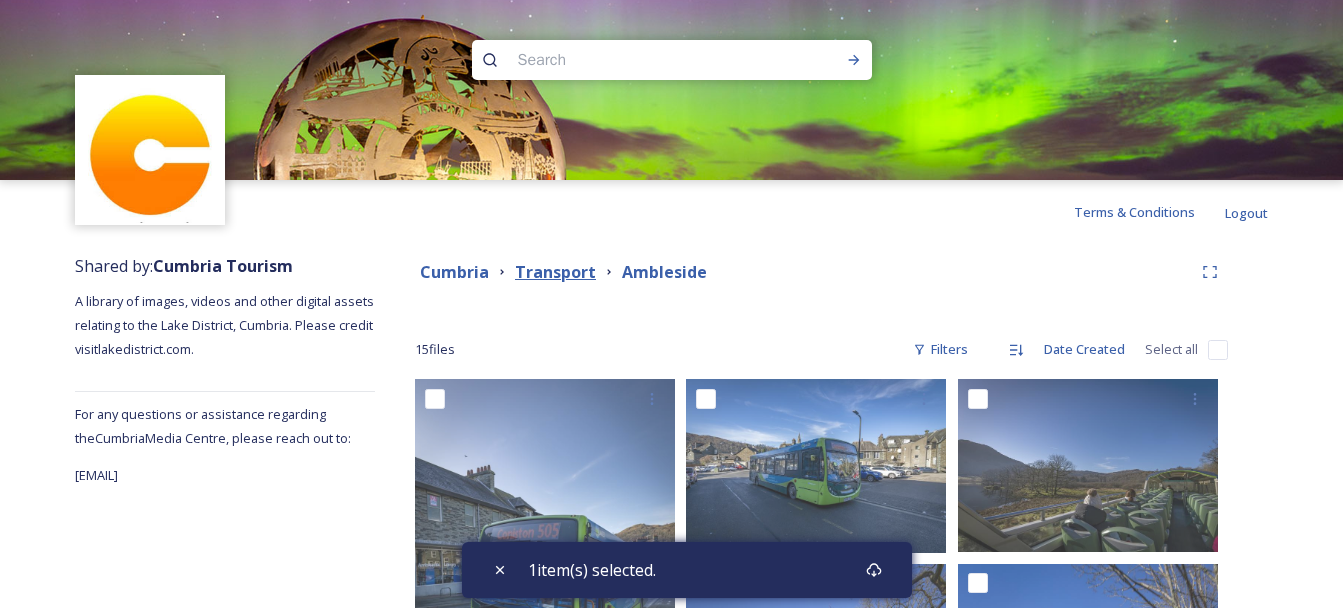 click on "Transport" at bounding box center (555, 272) 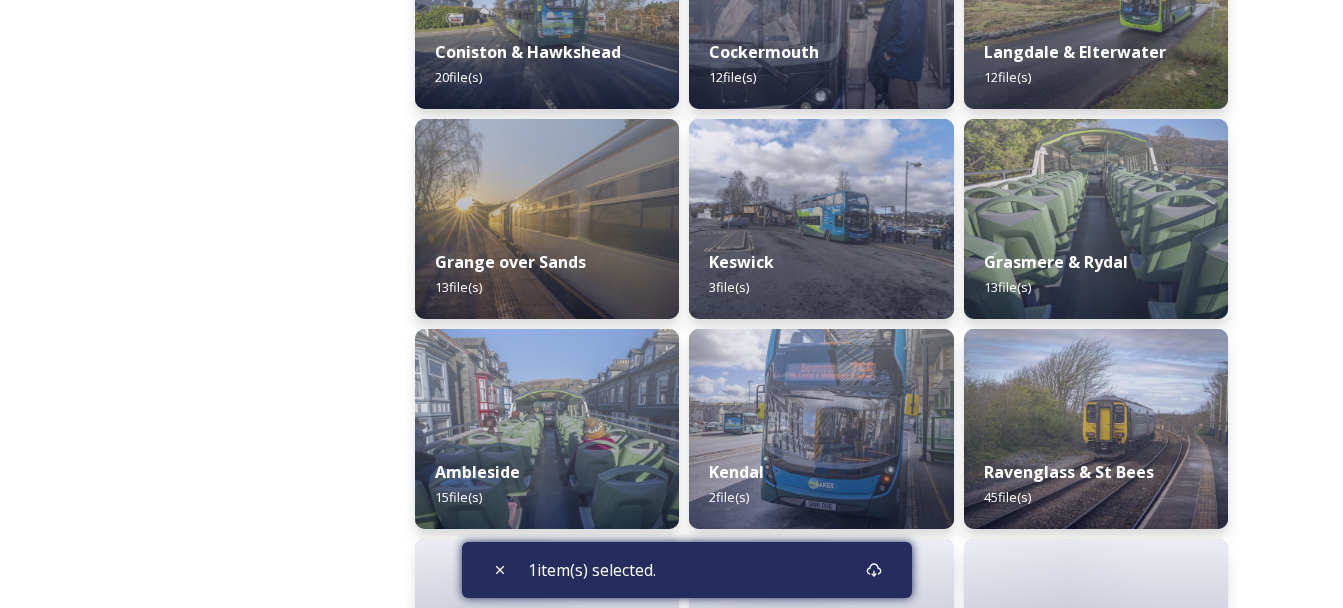 scroll, scrollTop: 629, scrollLeft: 0, axis: vertical 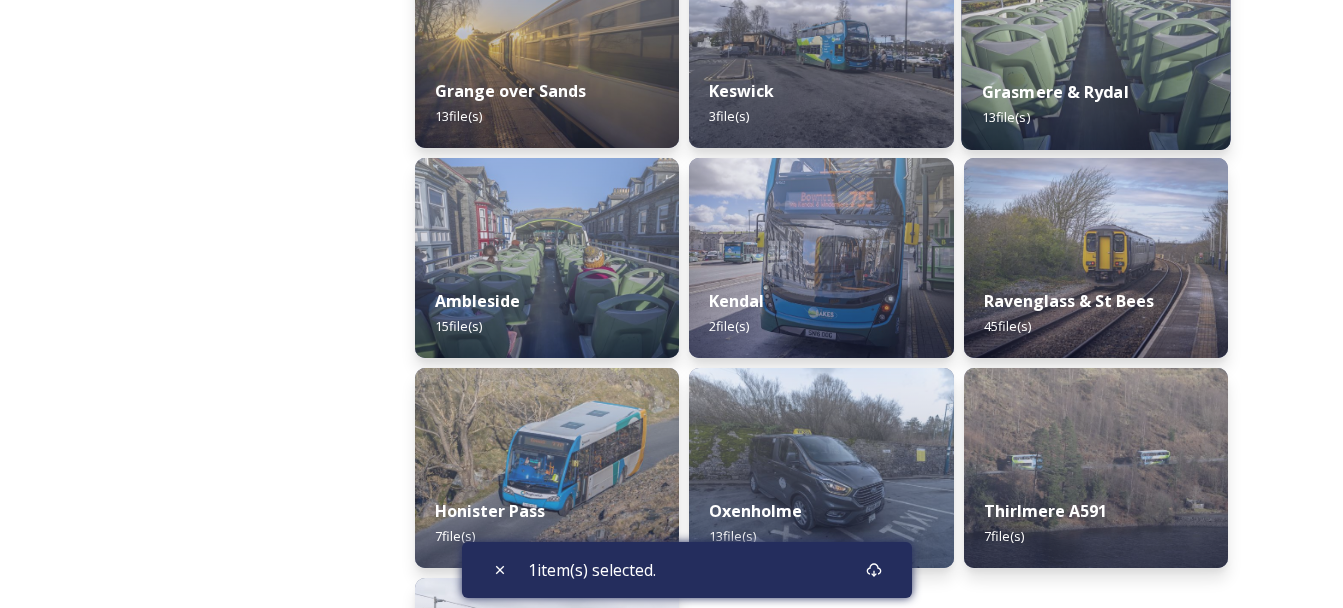 click on "Grasmere & Rydal 13 file(s)" at bounding box center (1096, 104) 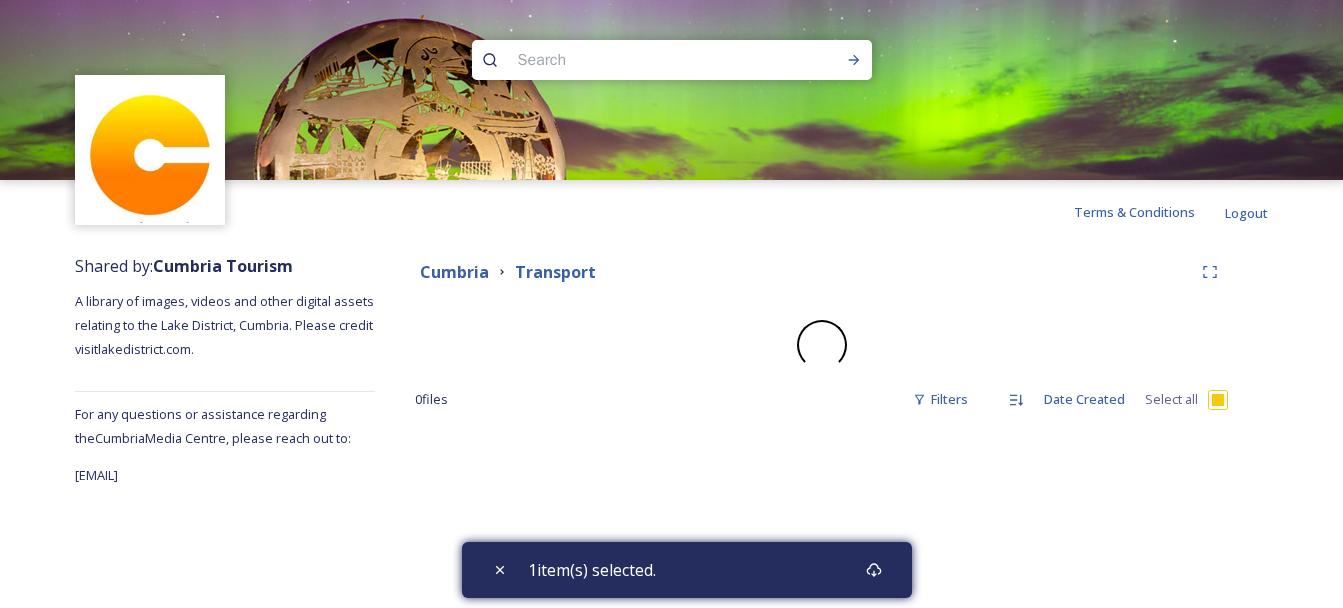 scroll, scrollTop: 0, scrollLeft: 0, axis: both 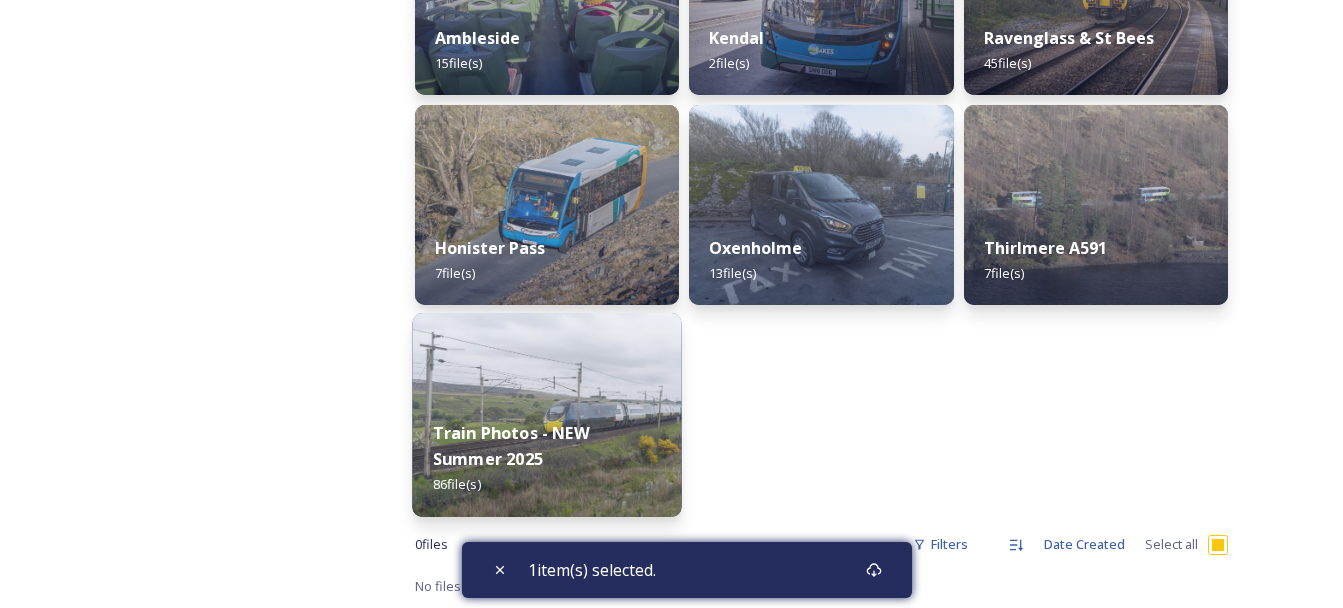 click on "Train Photos - NEW Summer 2025 86  file(s)" at bounding box center [547, 459] 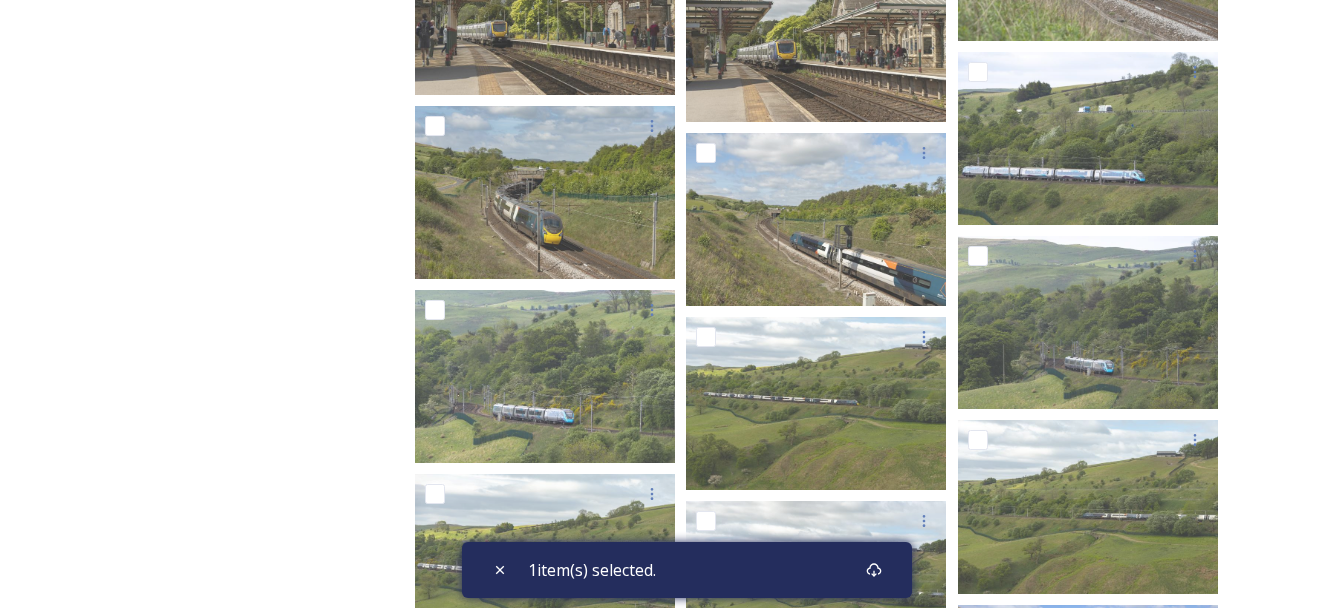 scroll, scrollTop: 2019, scrollLeft: 0, axis: vertical 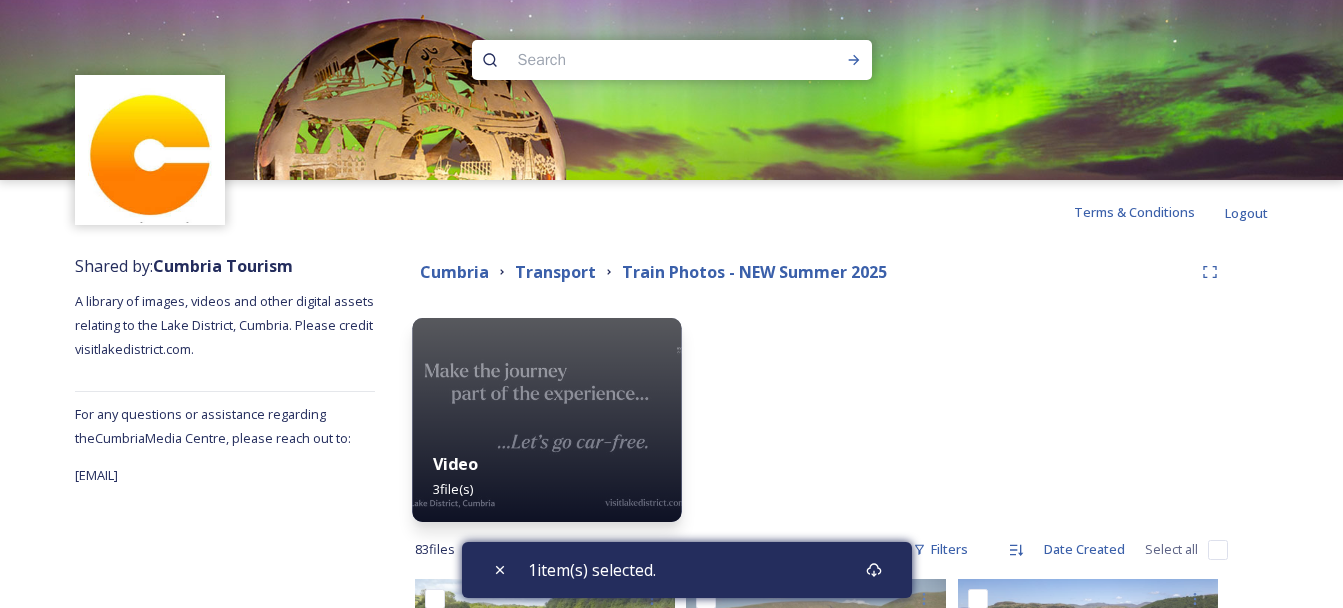 click at bounding box center (547, 420) 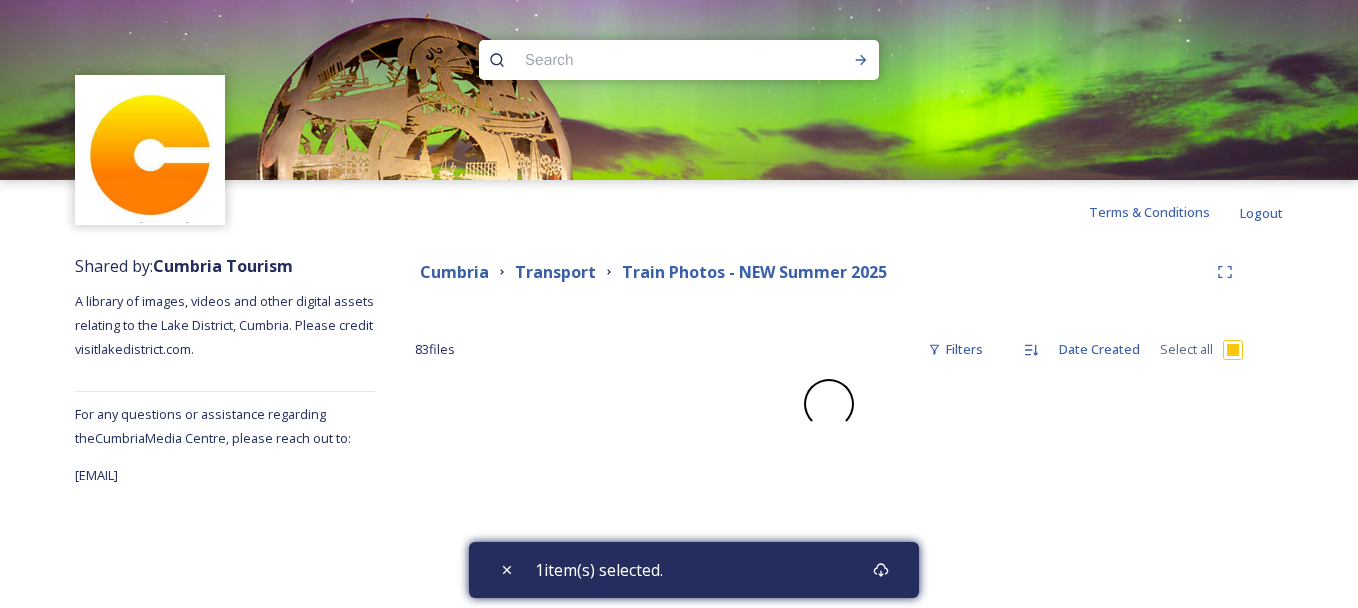checkbox on "false" 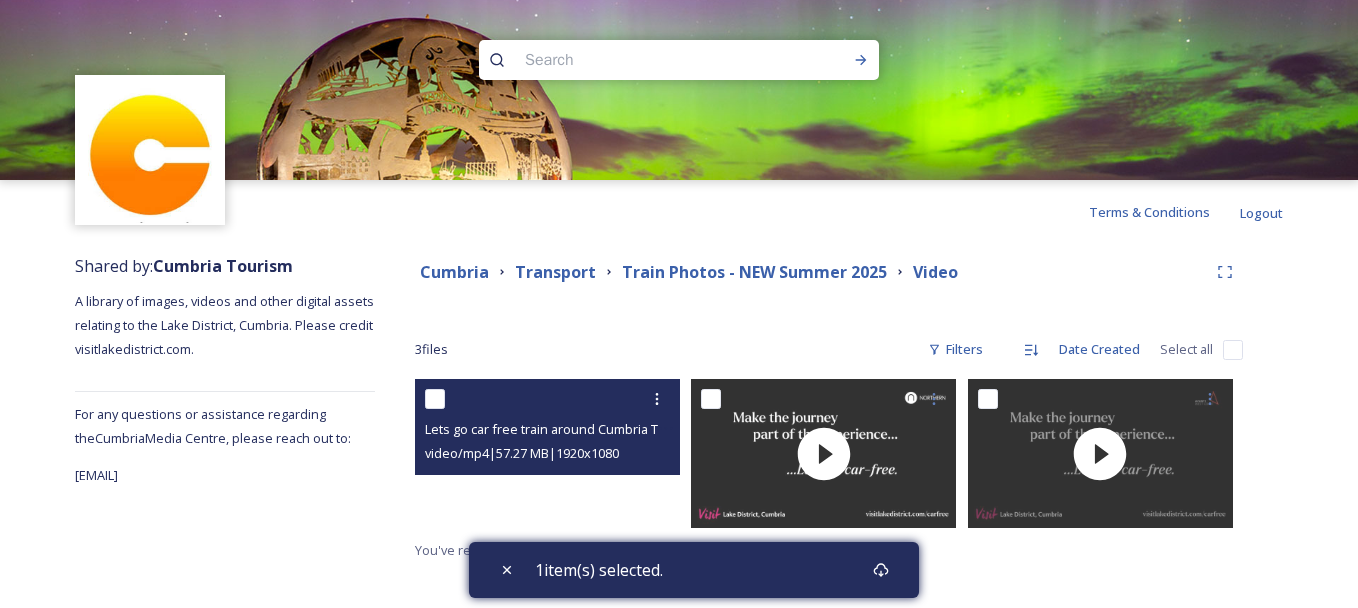 click at bounding box center [547, 453] 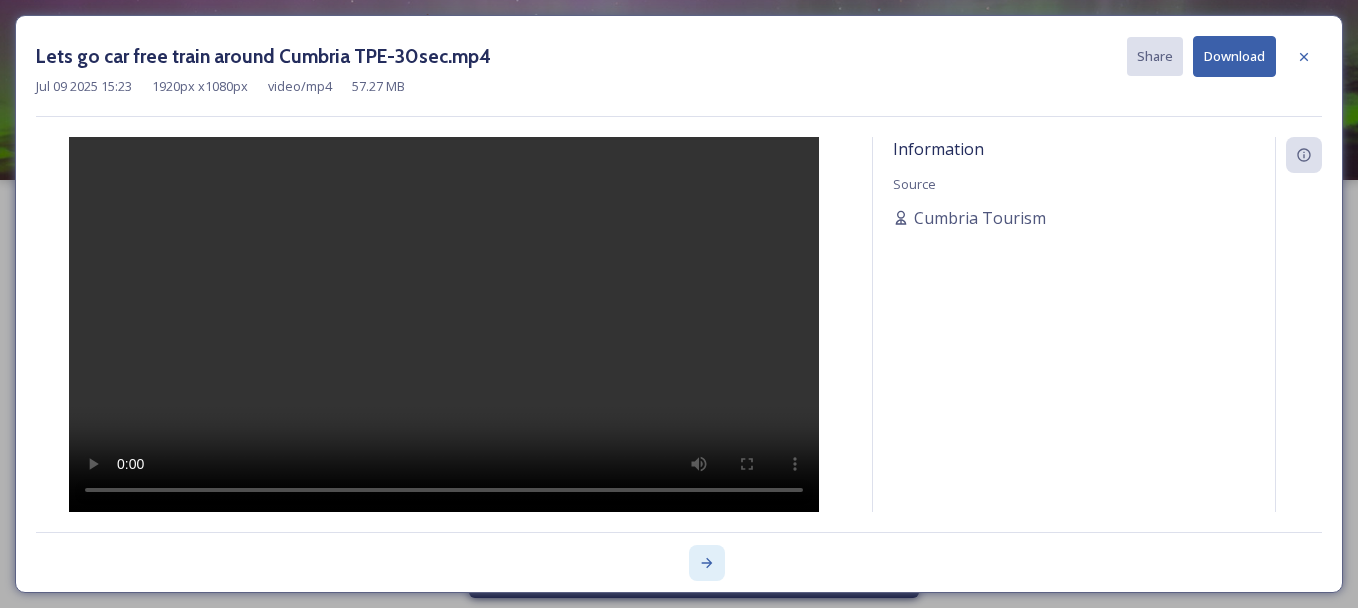 click at bounding box center [707, 563] 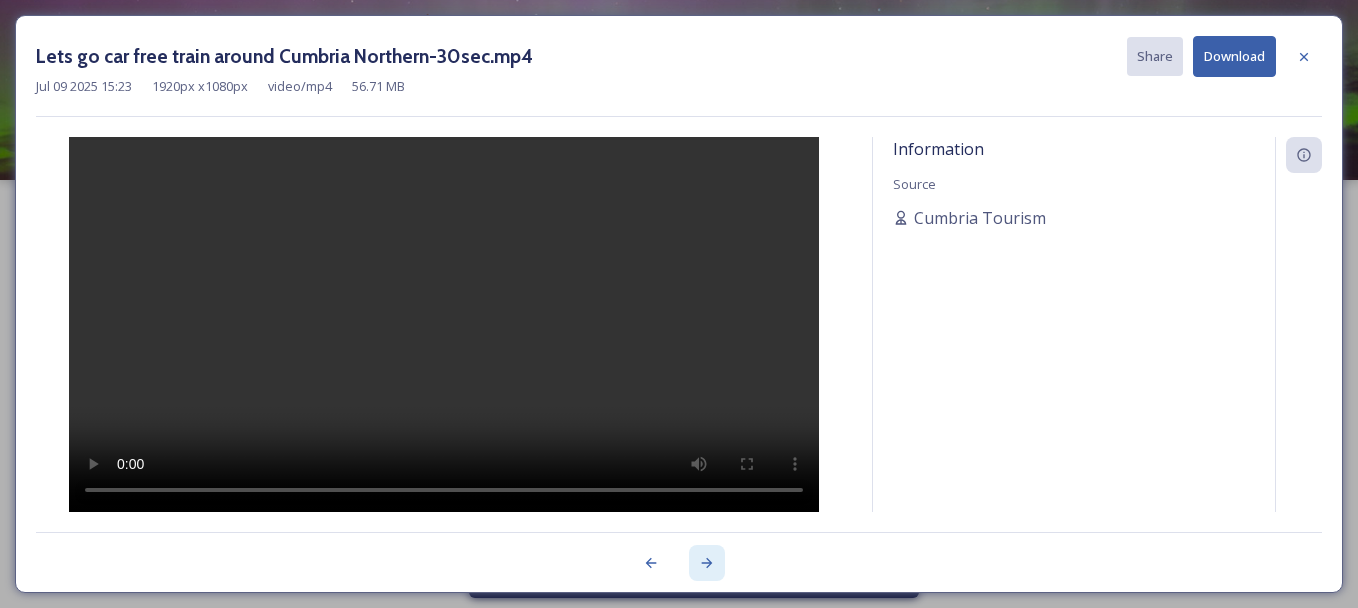 click at bounding box center [707, 563] 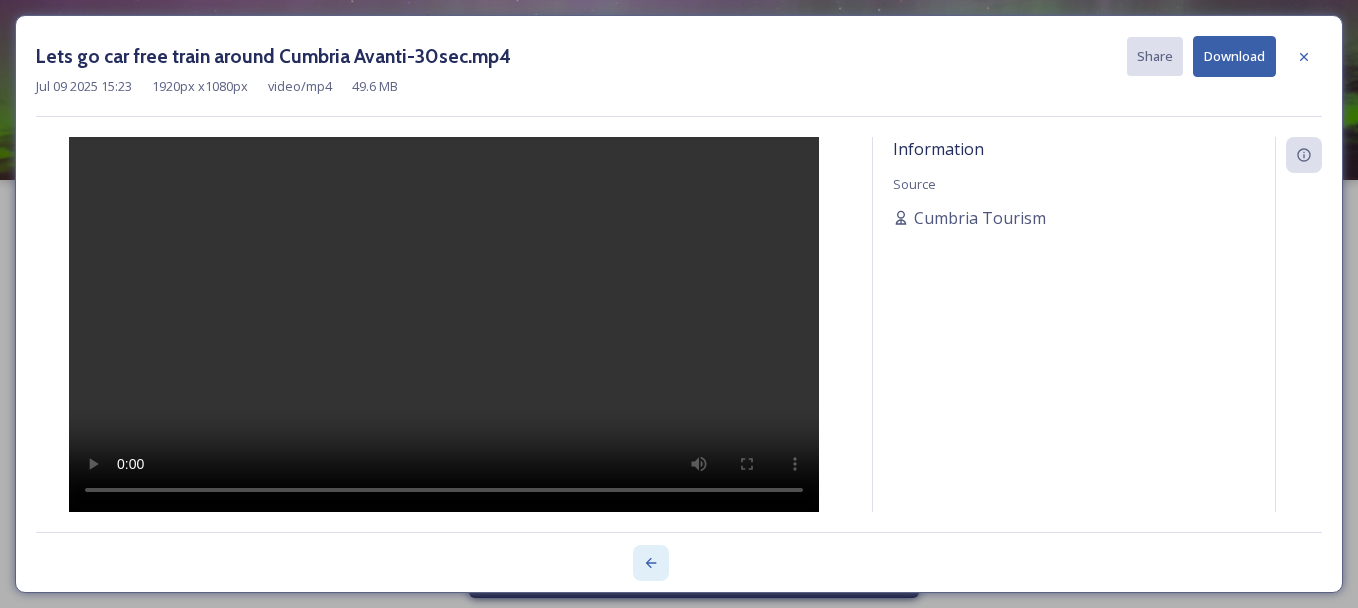 click 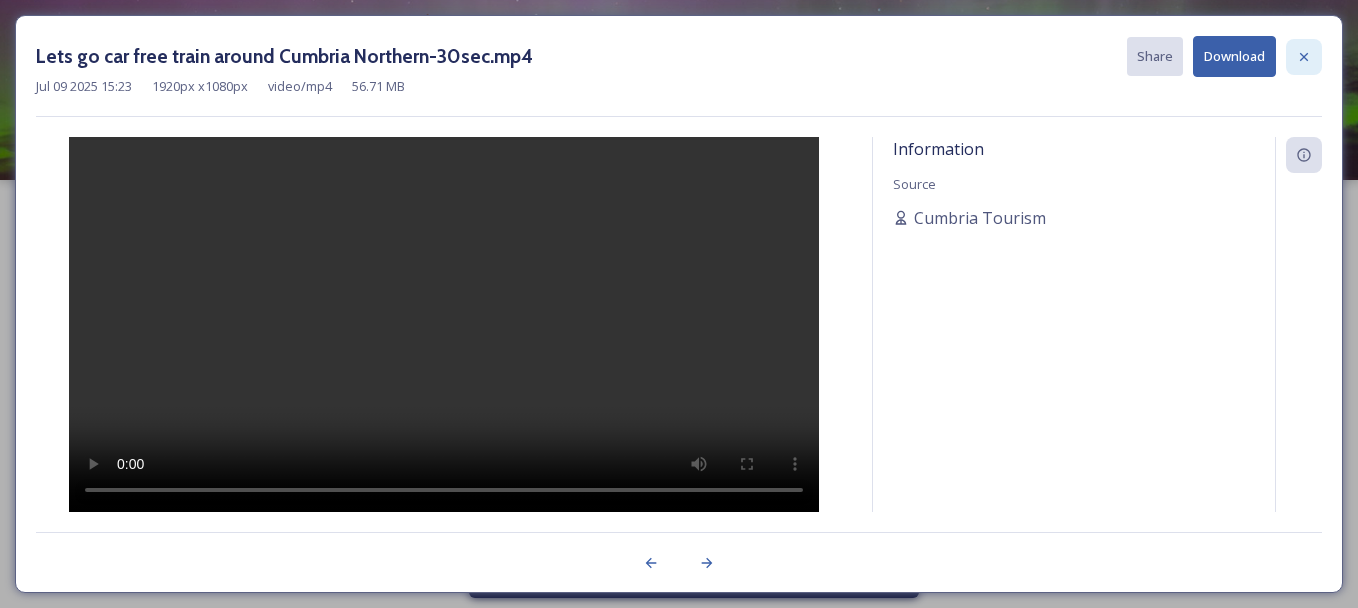 click 